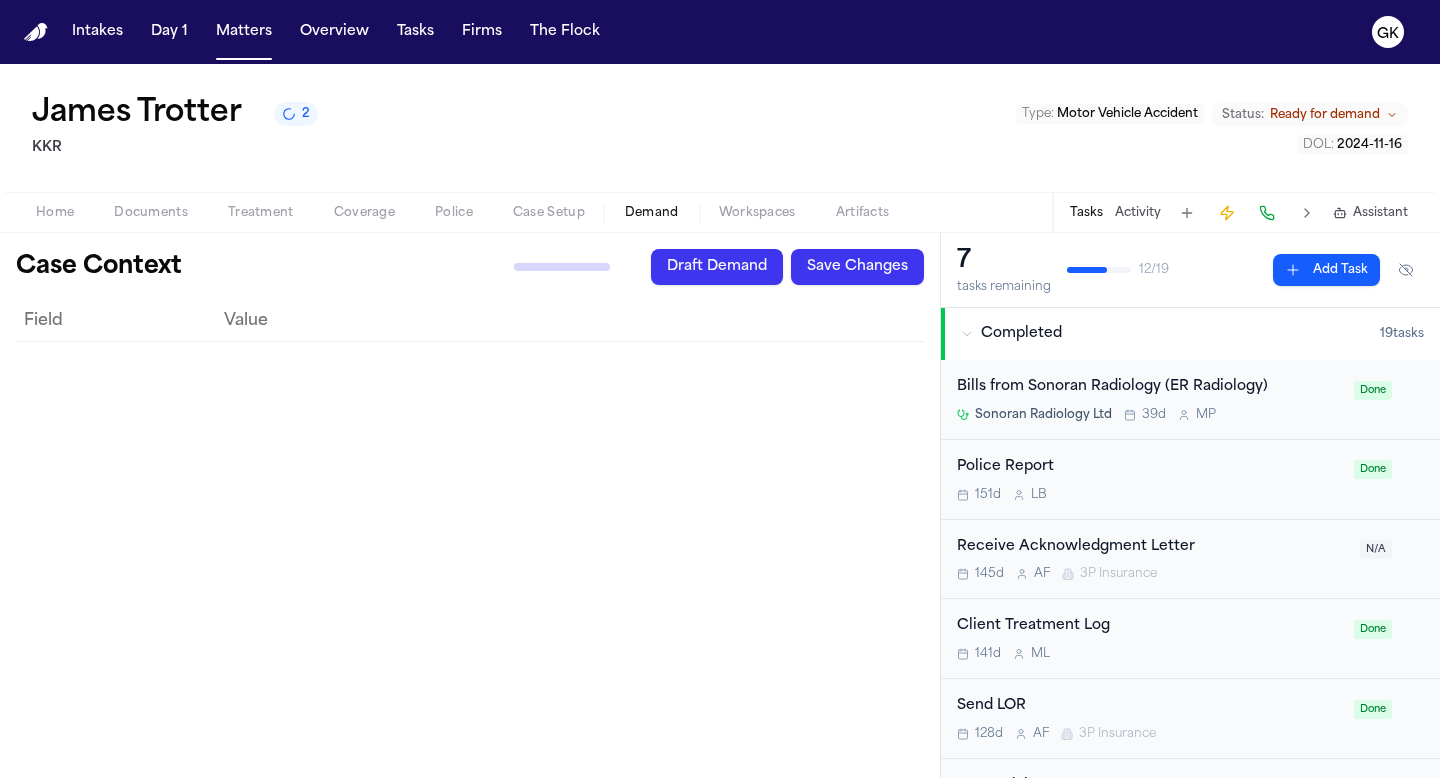 scroll, scrollTop: 0, scrollLeft: 0, axis: both 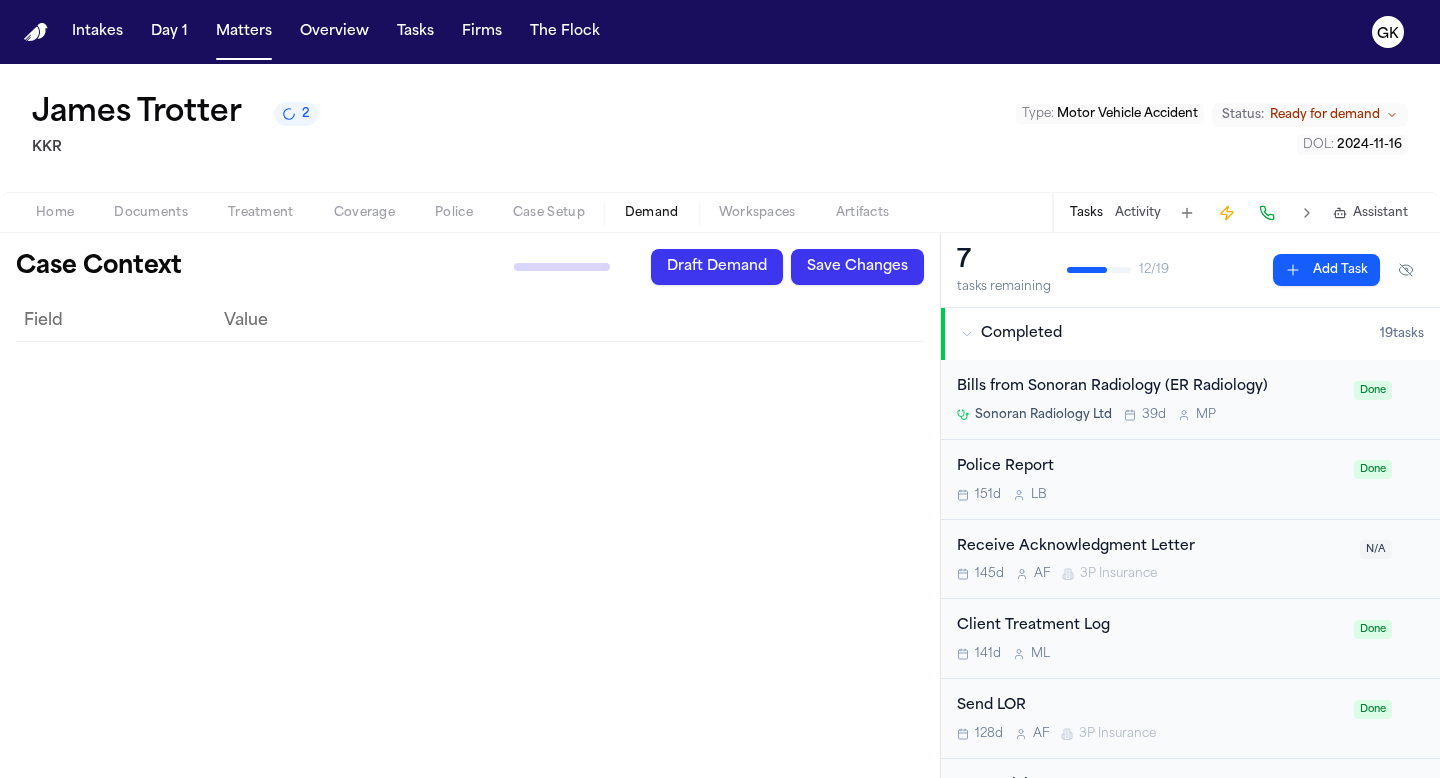 click on "Generate Context Draft Demand Save Changes" at bounding box center (702, 267) 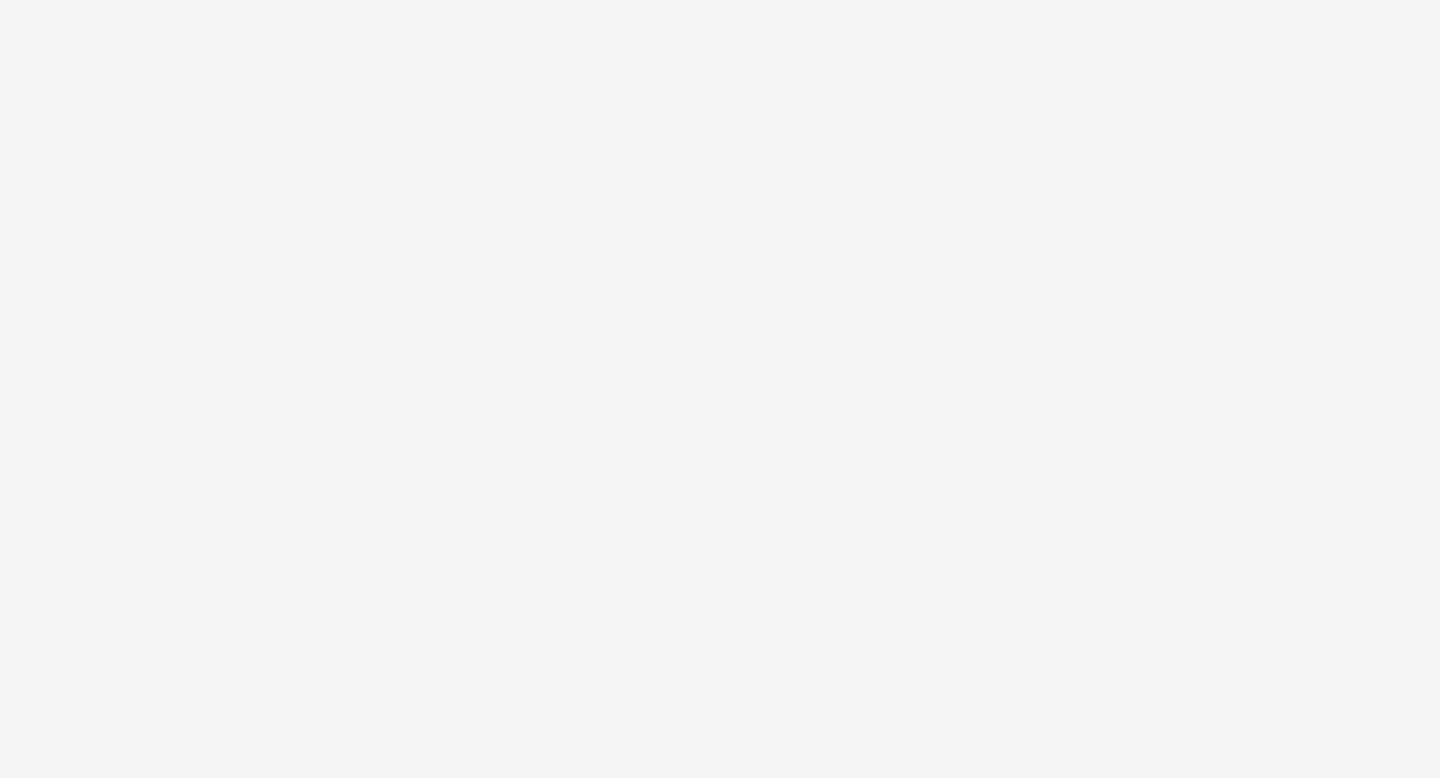 scroll, scrollTop: 0, scrollLeft: 0, axis: both 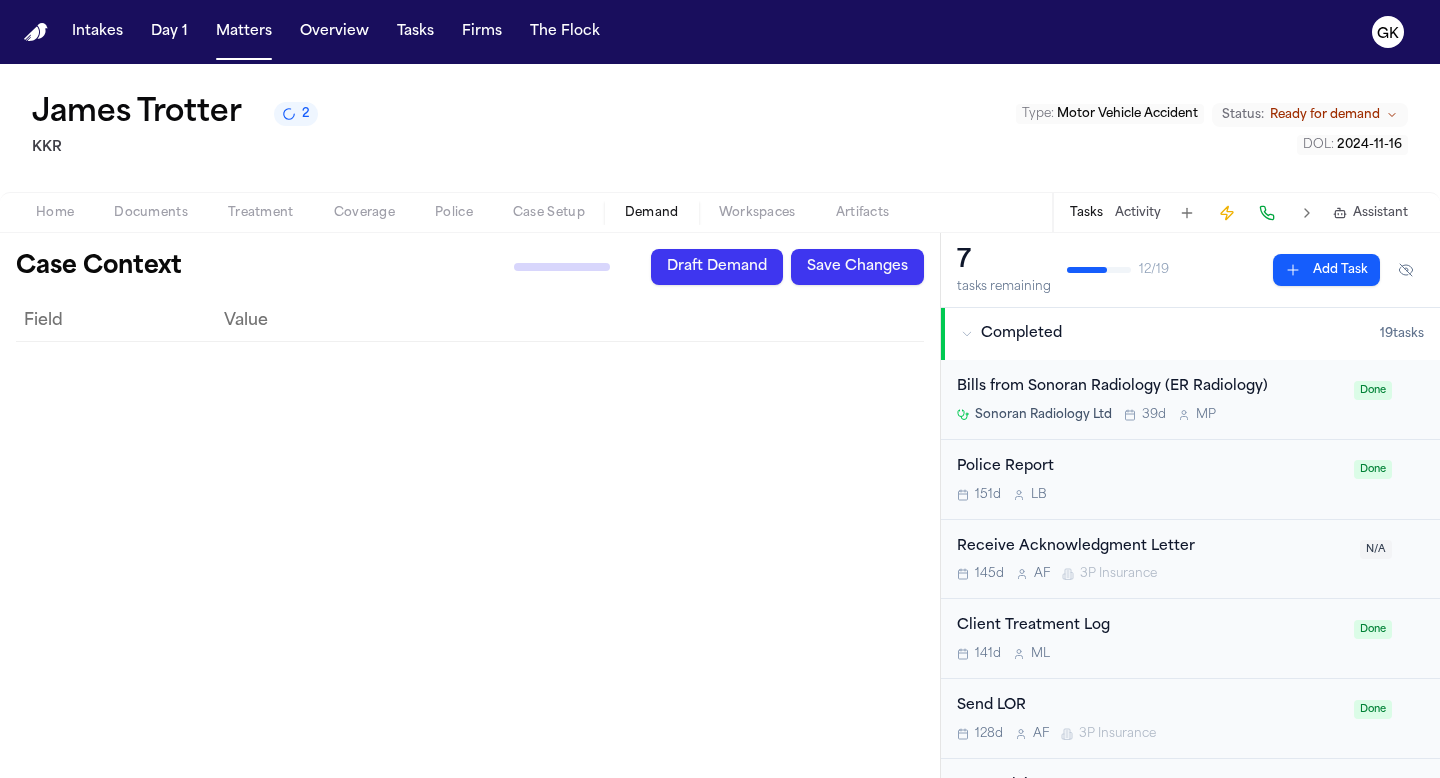 click on "Workspaces" at bounding box center [757, 213] 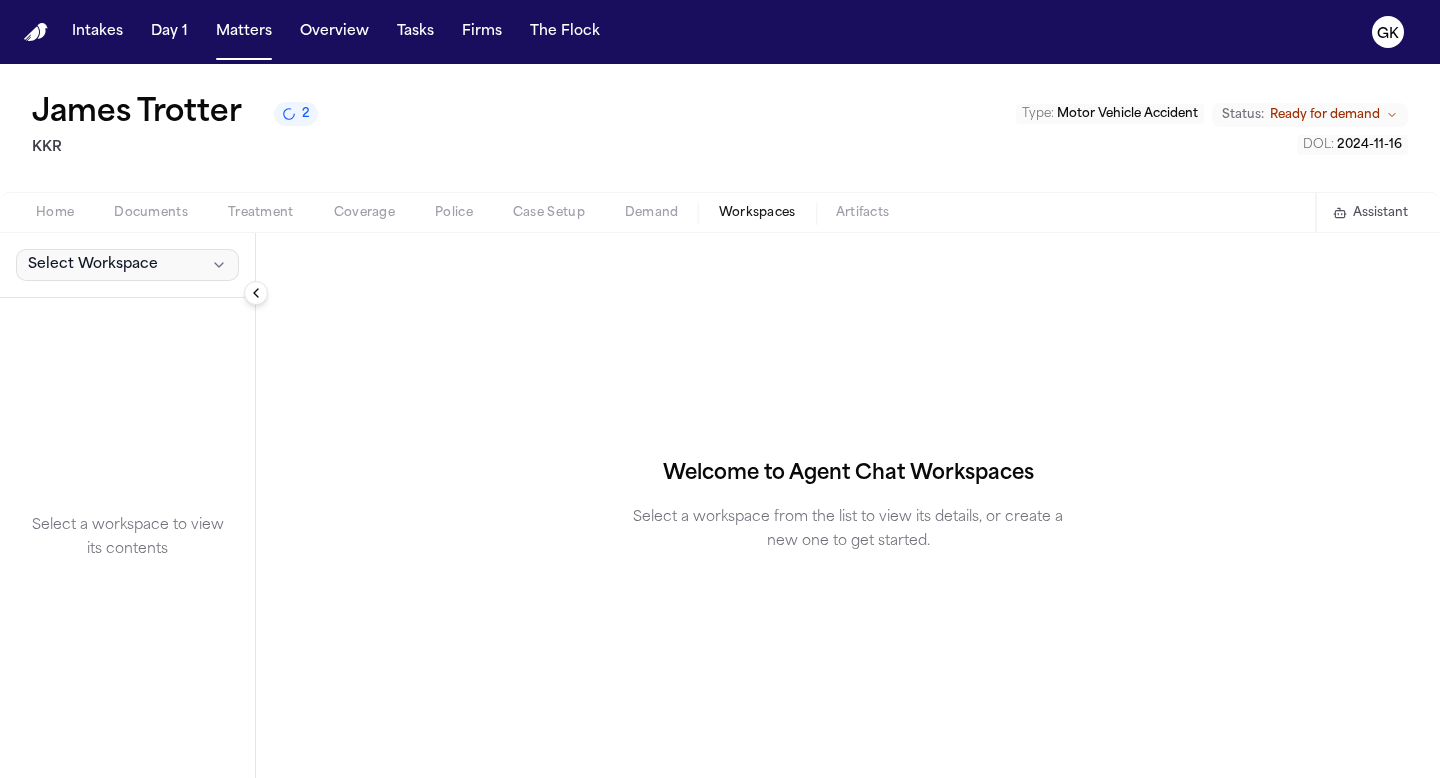 click on "Select Workspace" at bounding box center [93, 265] 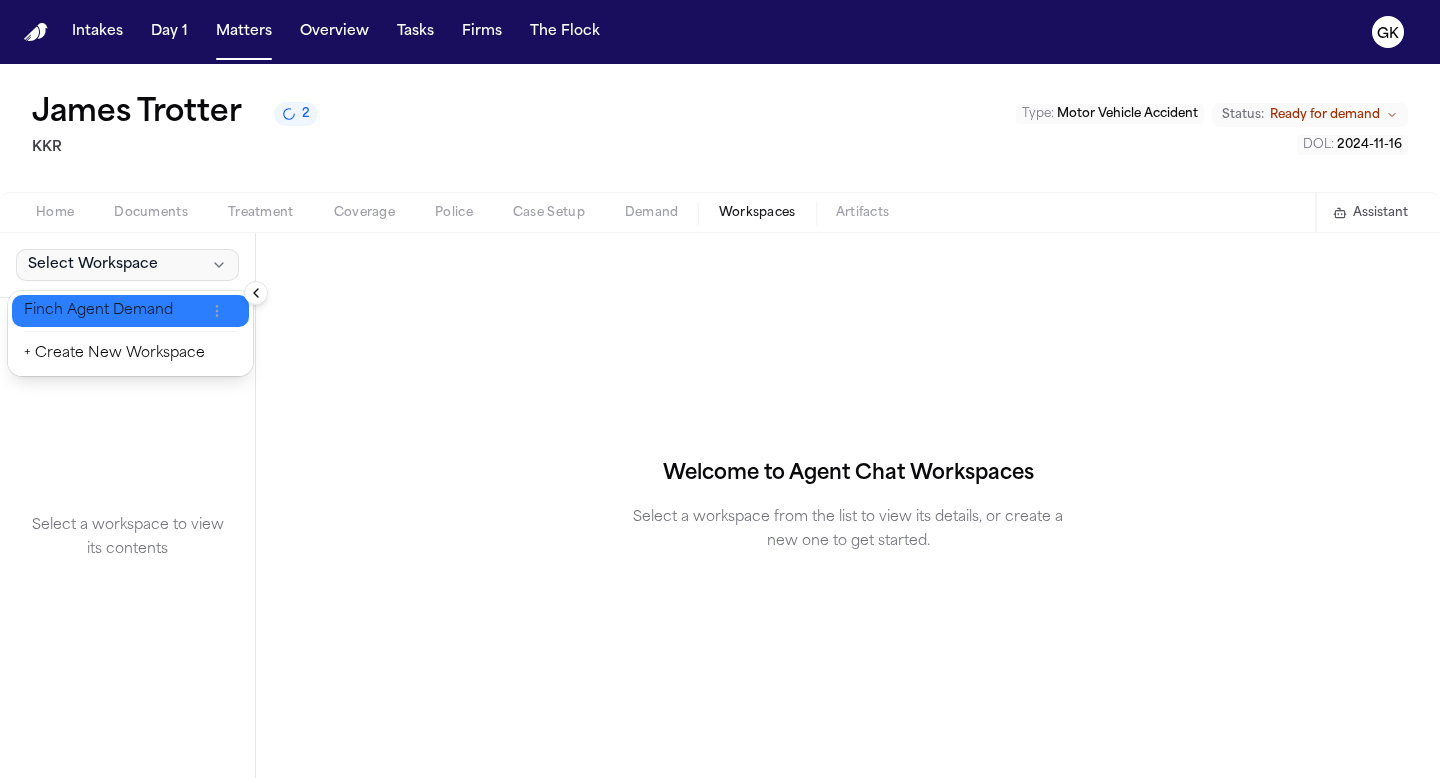 click on "Finch Agent Demand" at bounding box center [114, 311] 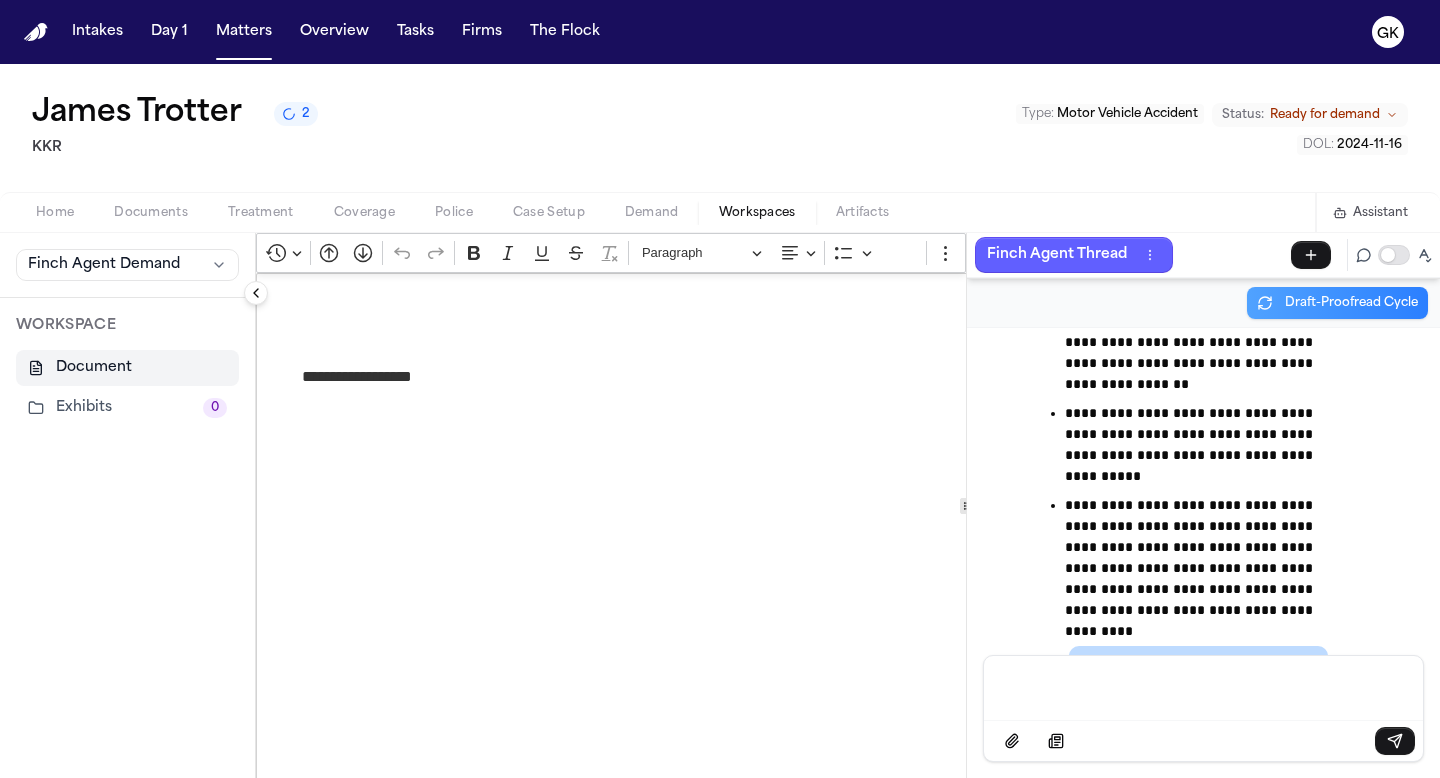 scroll, scrollTop: 9238, scrollLeft: 0, axis: vertical 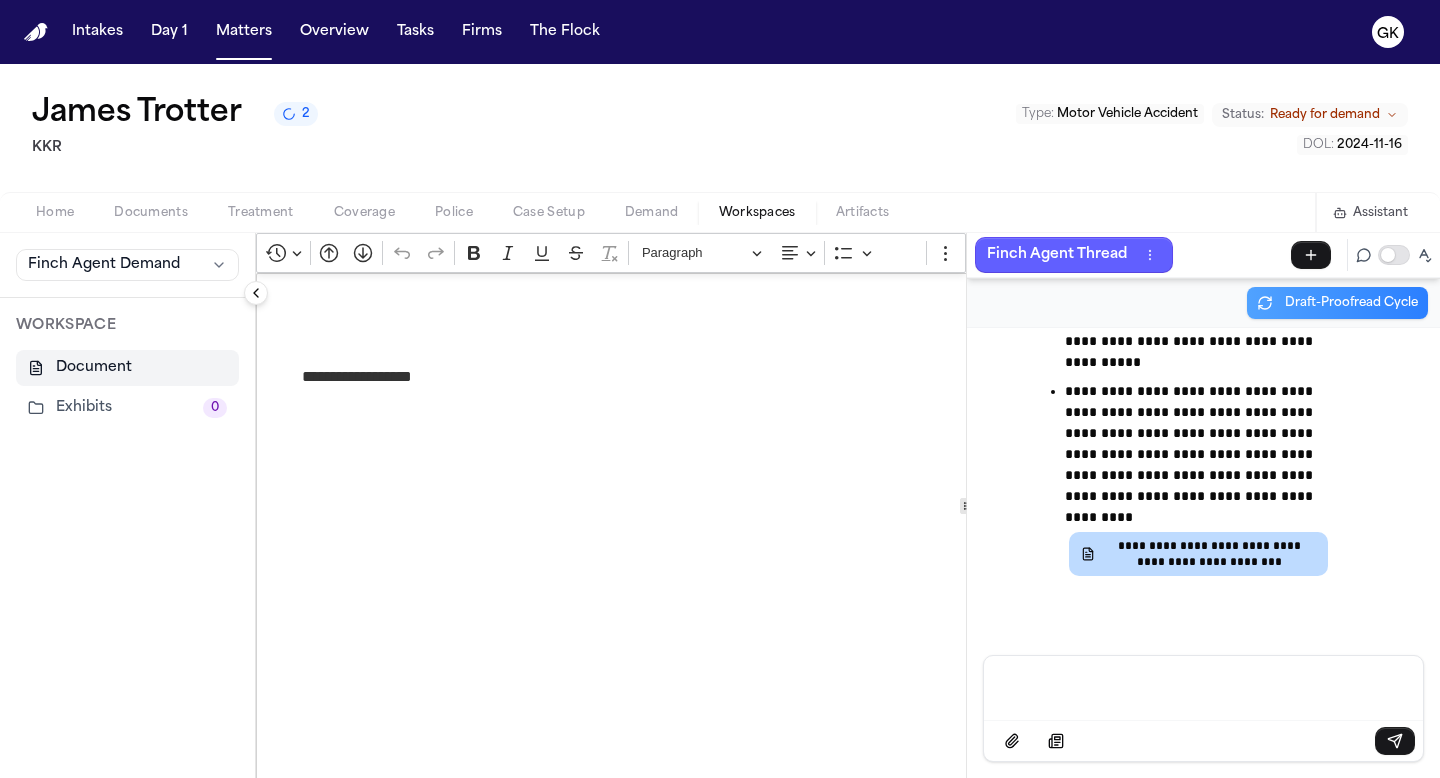 click on "Home Documents Treatment Coverage Police Case Setup Demand Workspaces Artifacts Assistant" at bounding box center [720, 212] 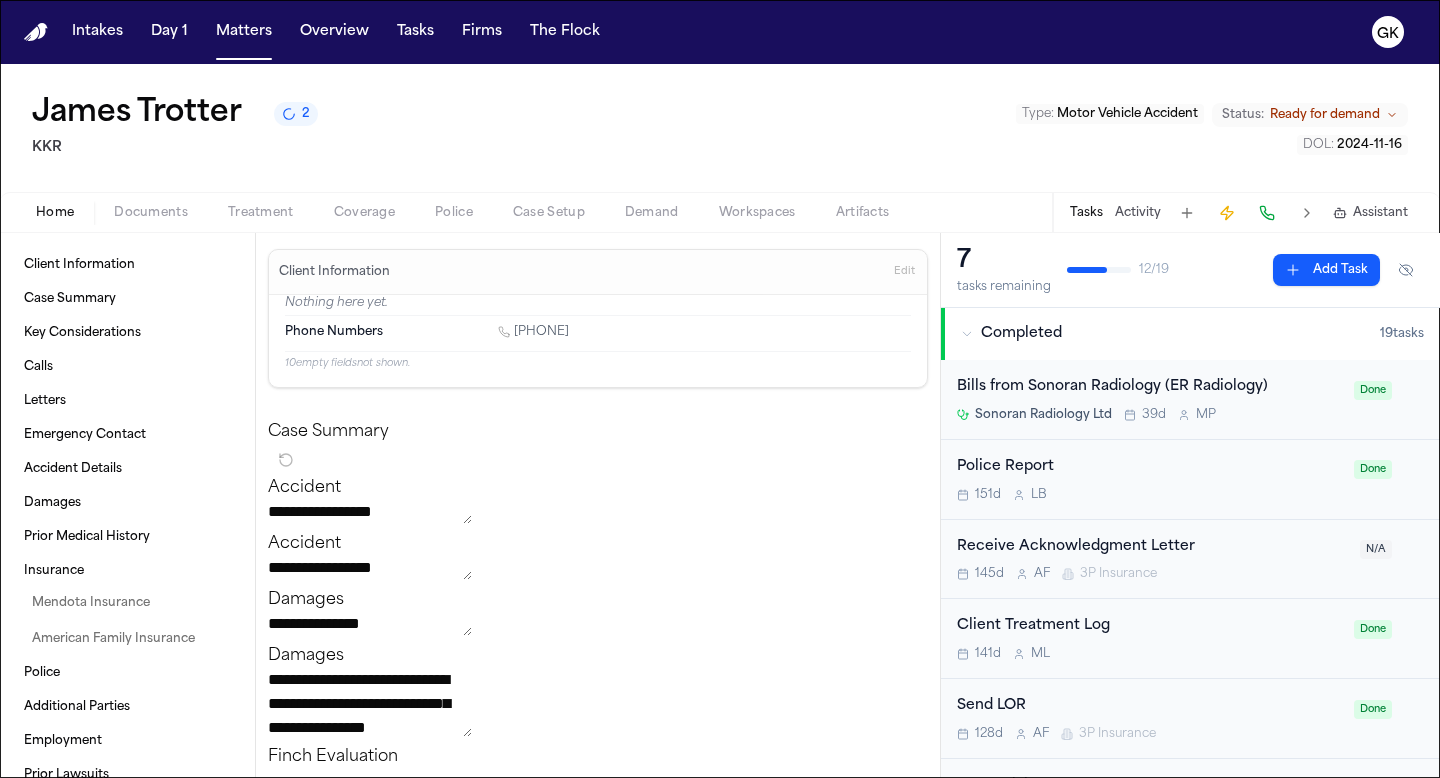 click on "Coverage" at bounding box center (364, 213) 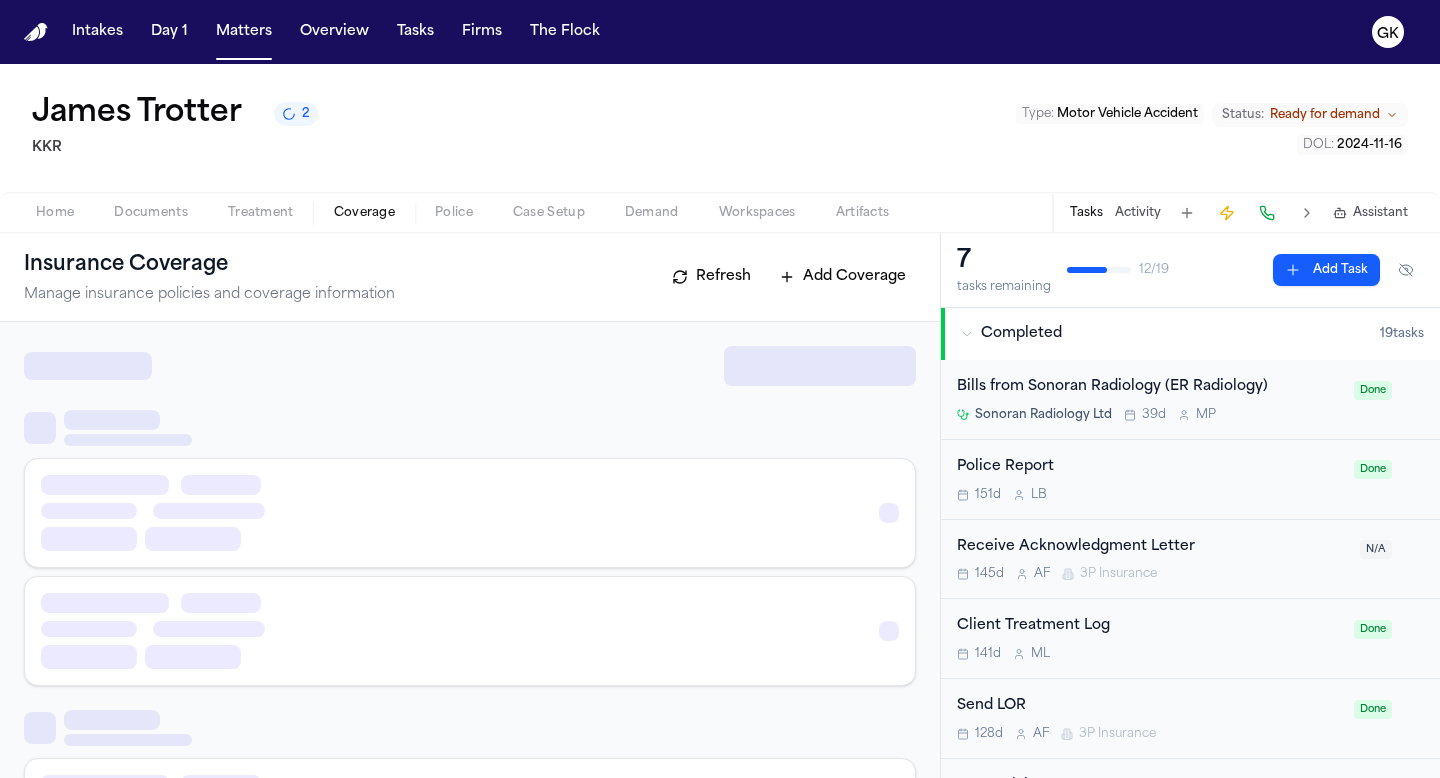 click on "Case Setup" at bounding box center [549, 213] 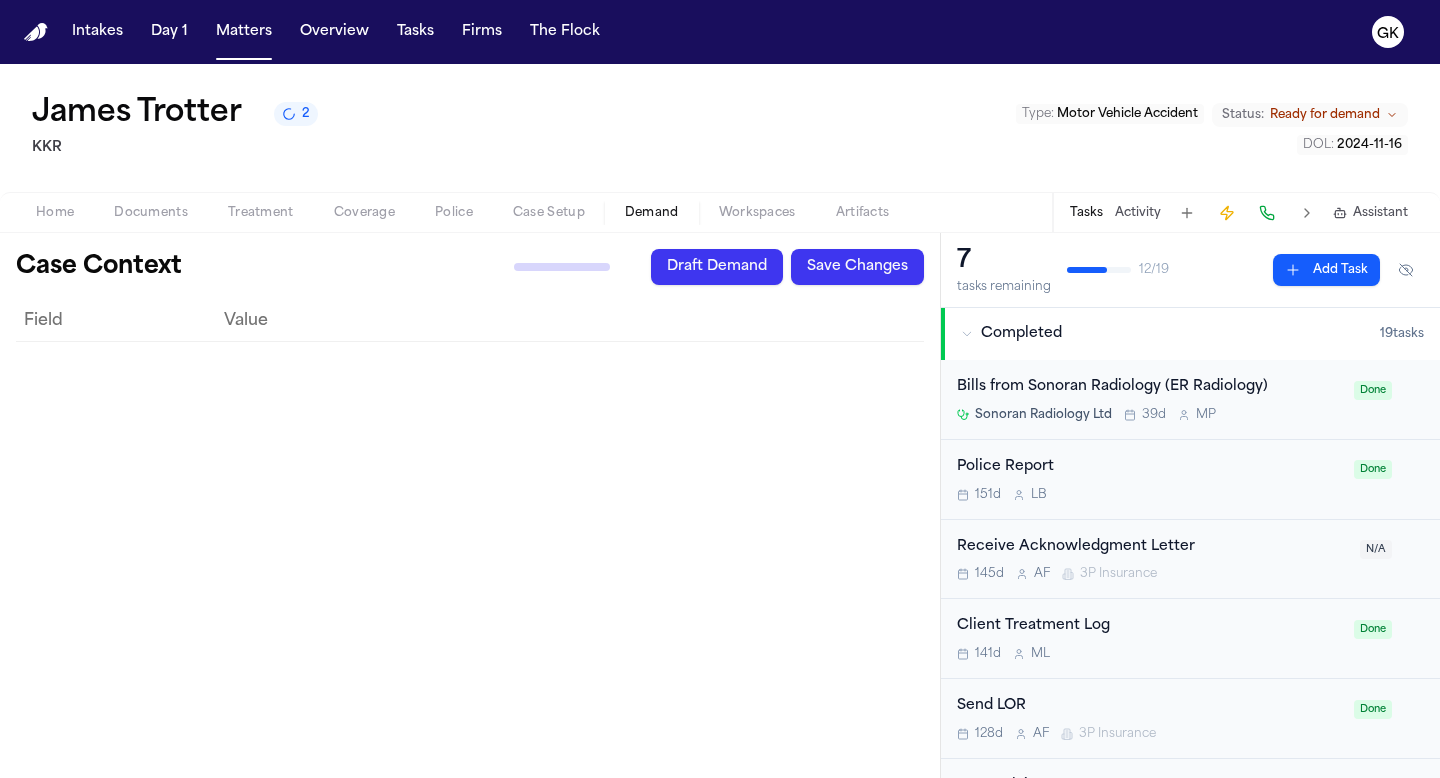 click on "Demand" at bounding box center [652, 213] 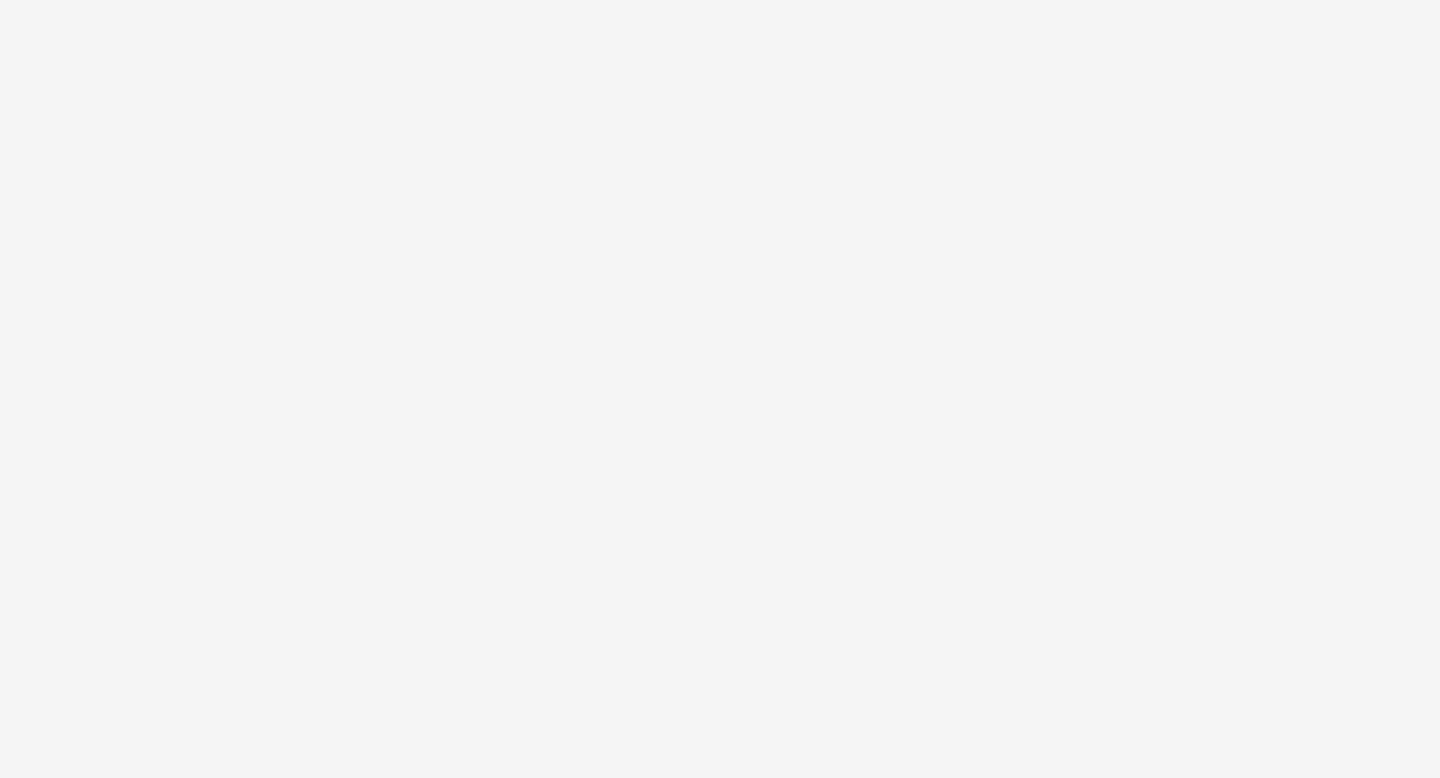 scroll, scrollTop: 0, scrollLeft: 0, axis: both 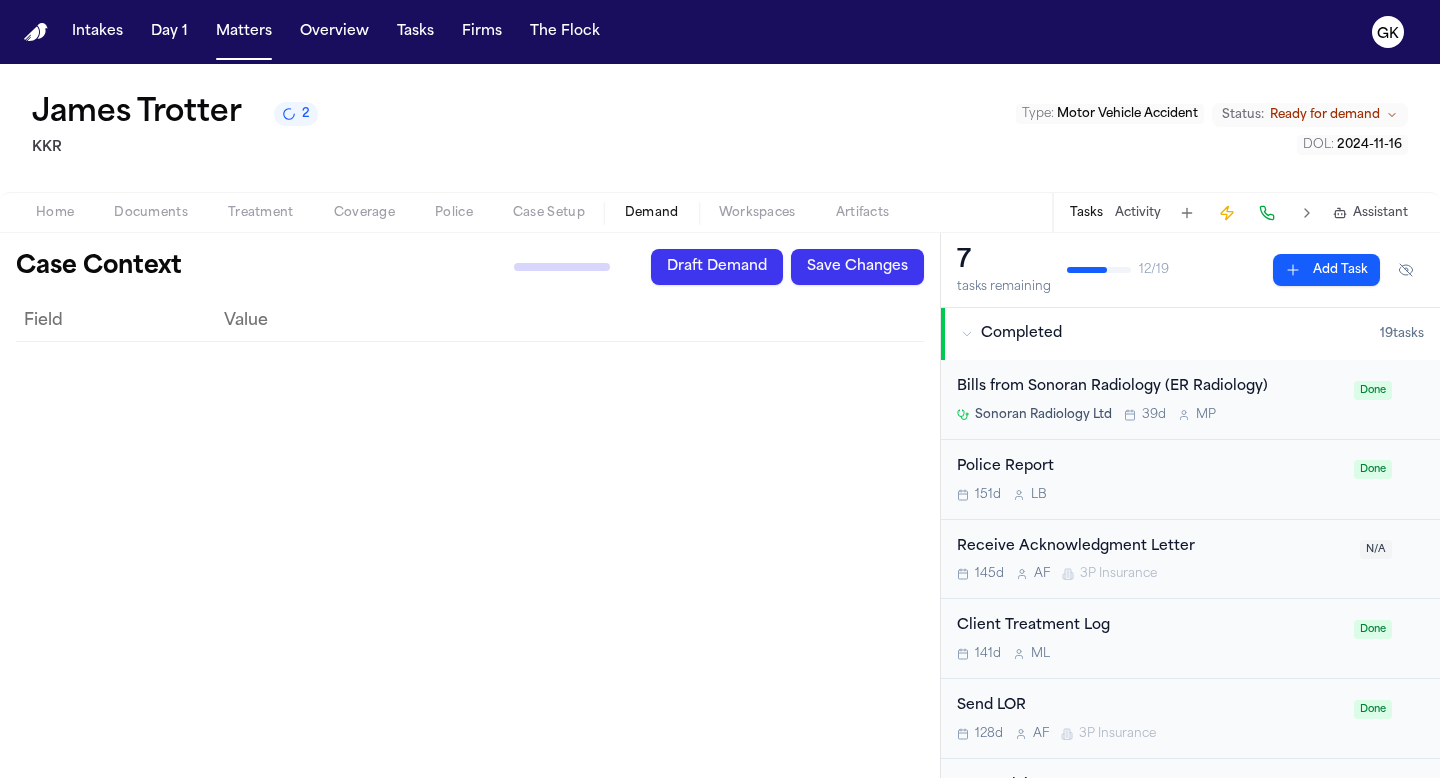 click 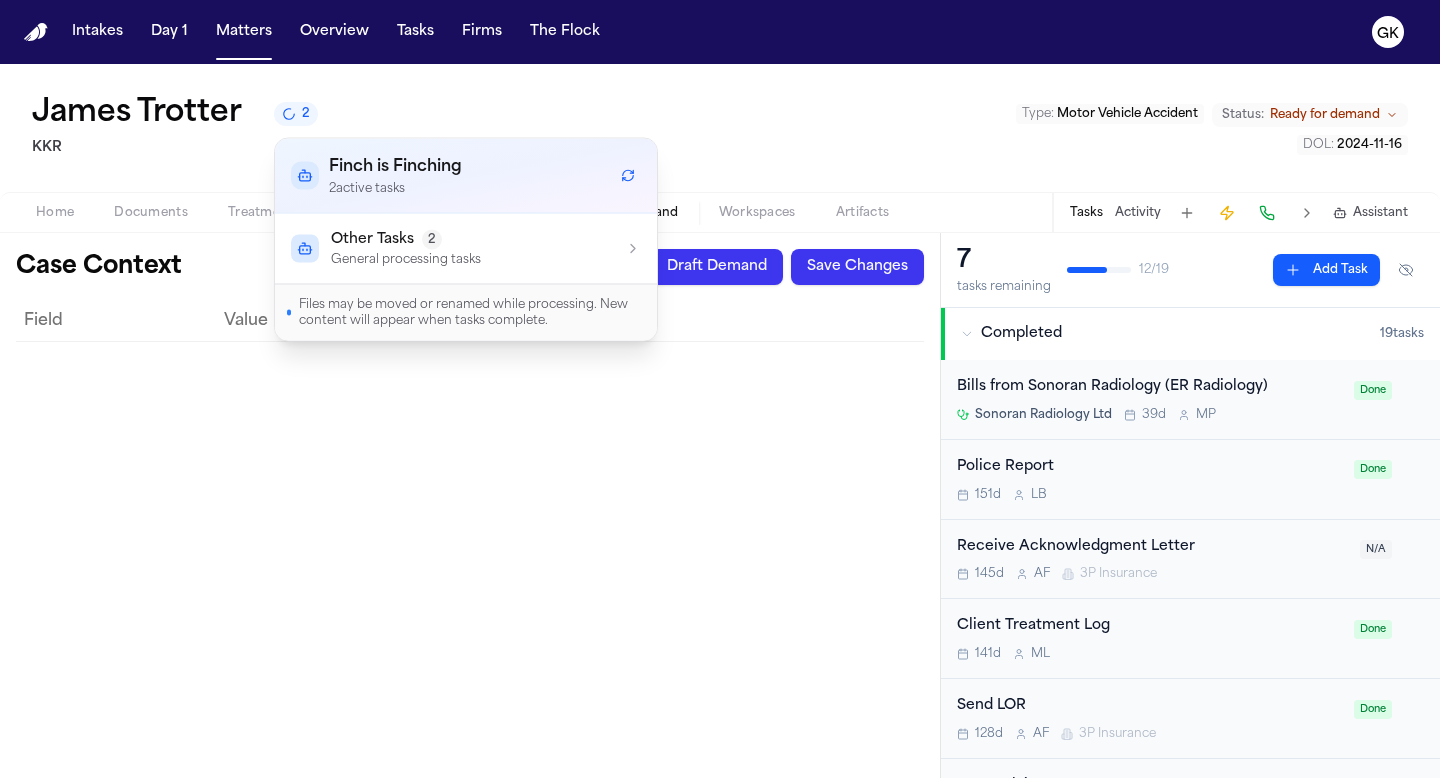 click 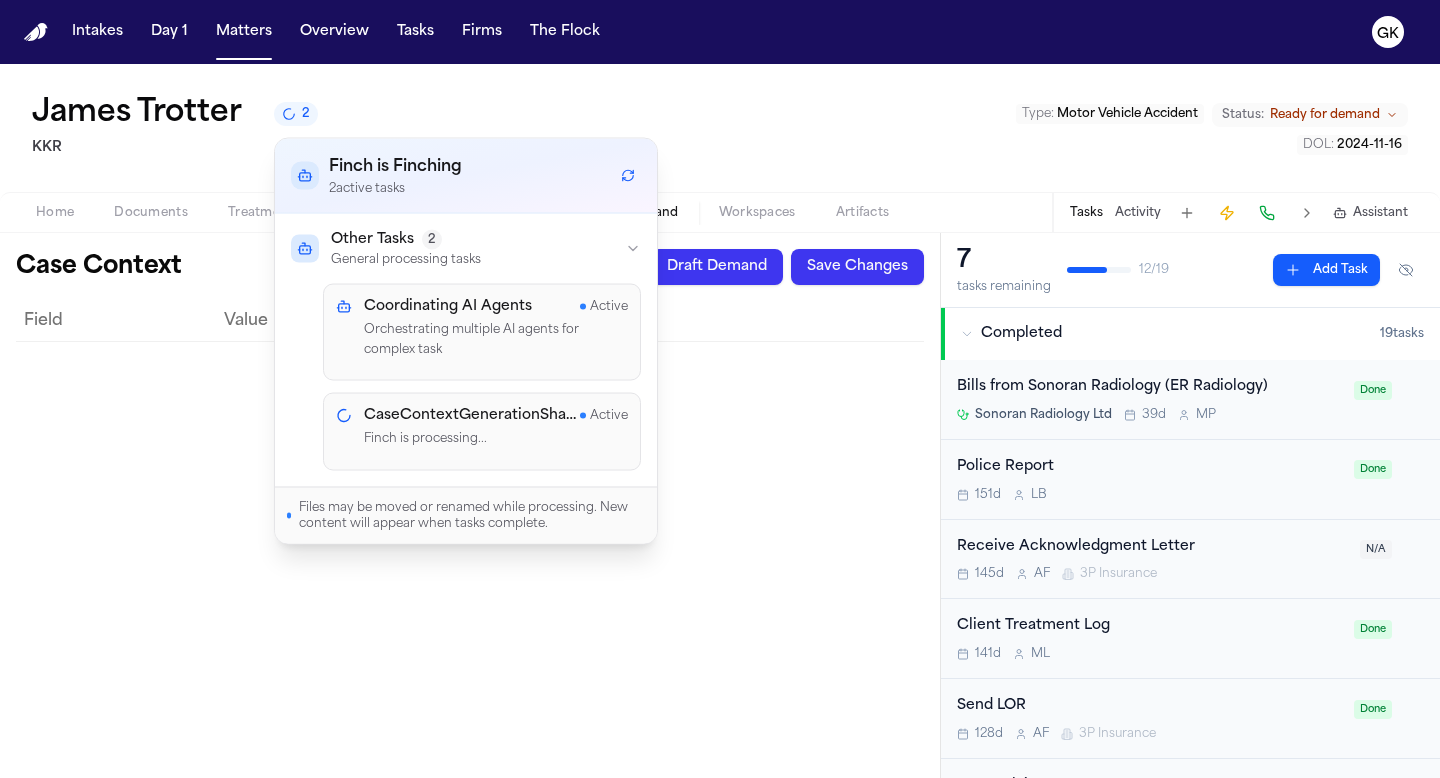 click 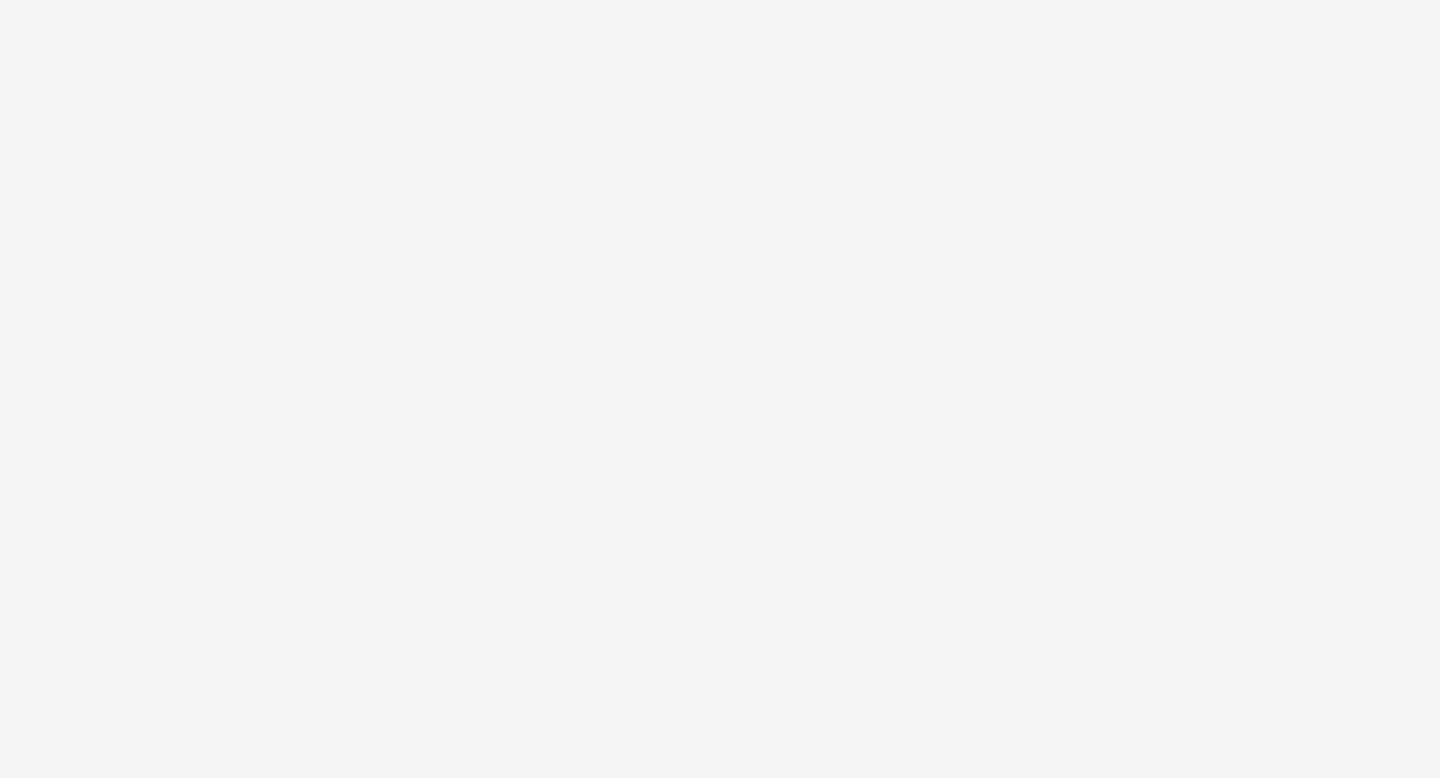 scroll, scrollTop: 0, scrollLeft: 0, axis: both 